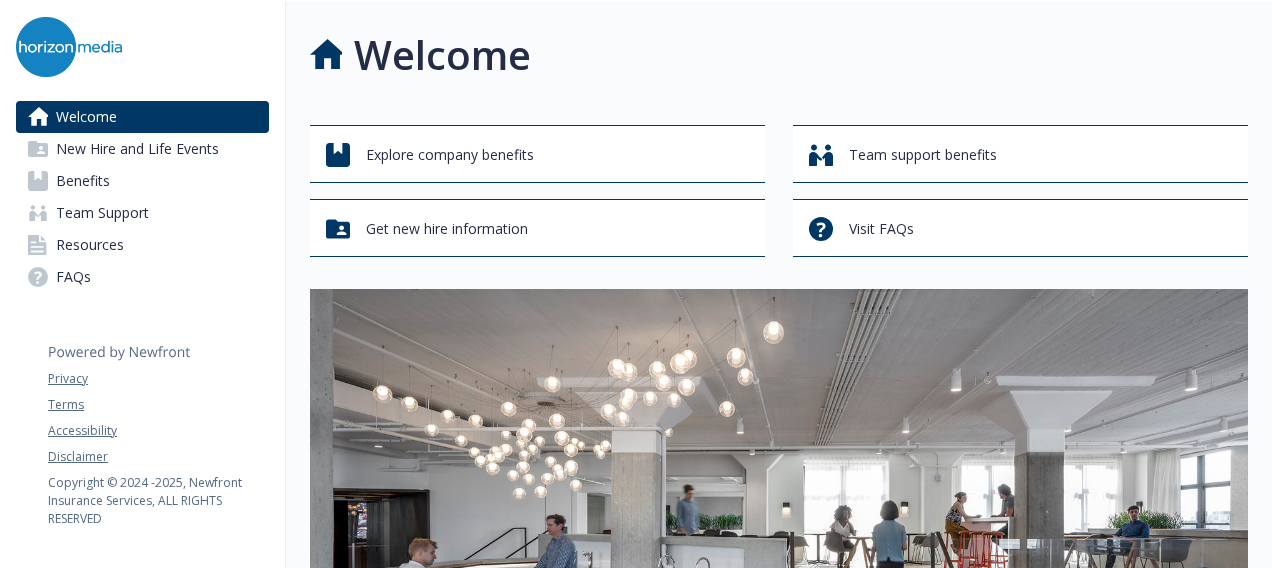 scroll, scrollTop: 0, scrollLeft: 0, axis: both 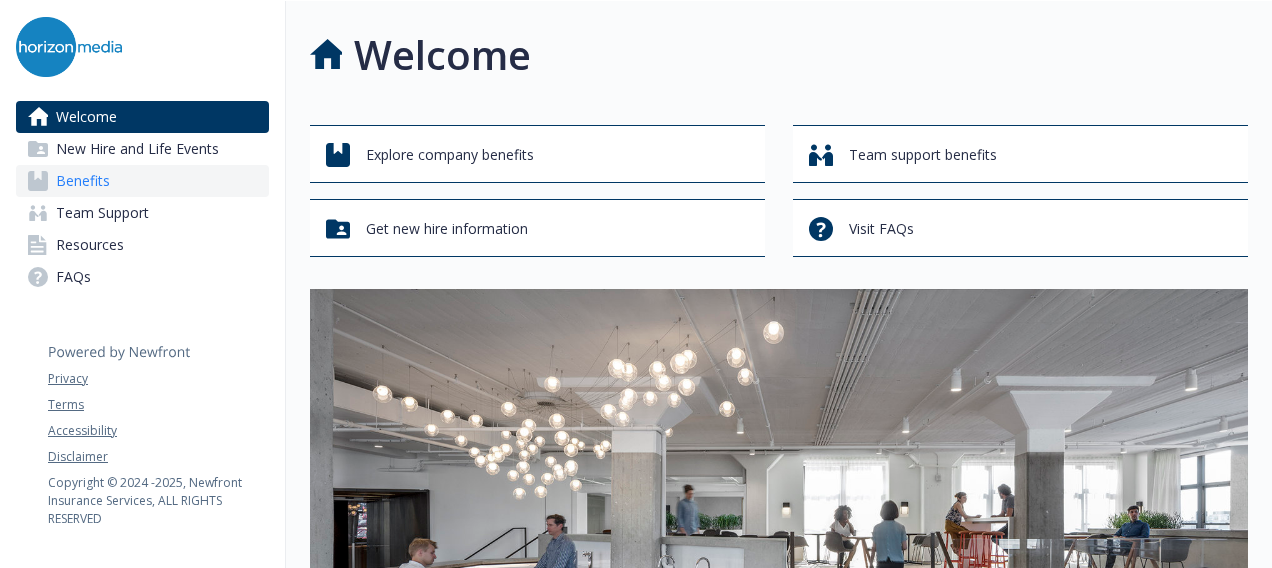 click on "Benefits" at bounding box center (142, 181) 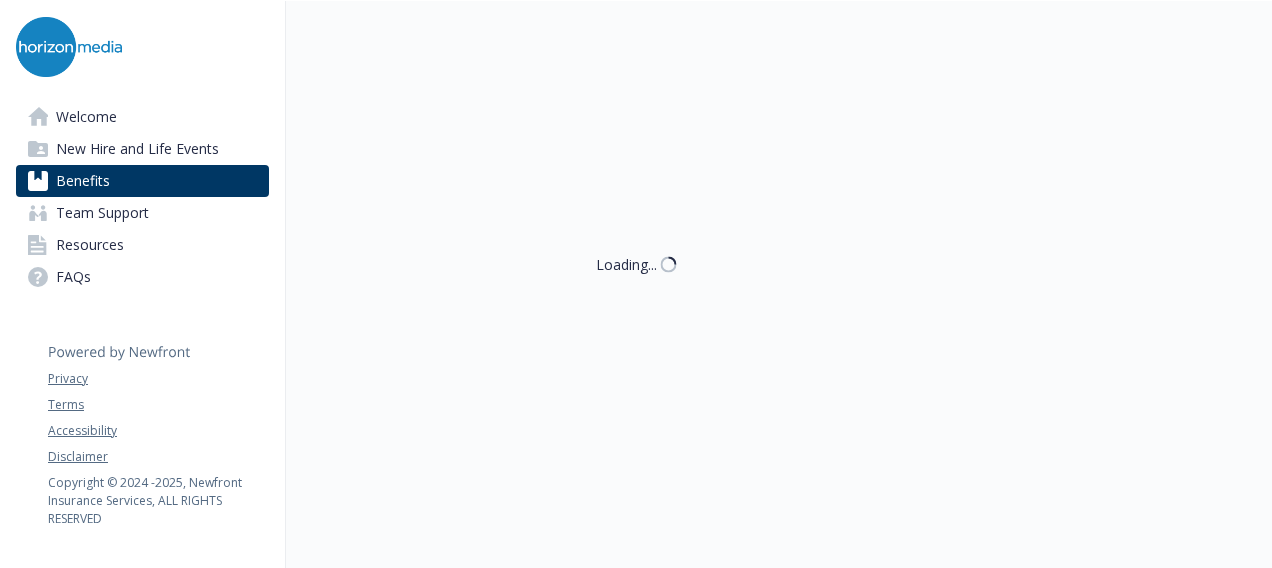 scroll, scrollTop: 0, scrollLeft: 0, axis: both 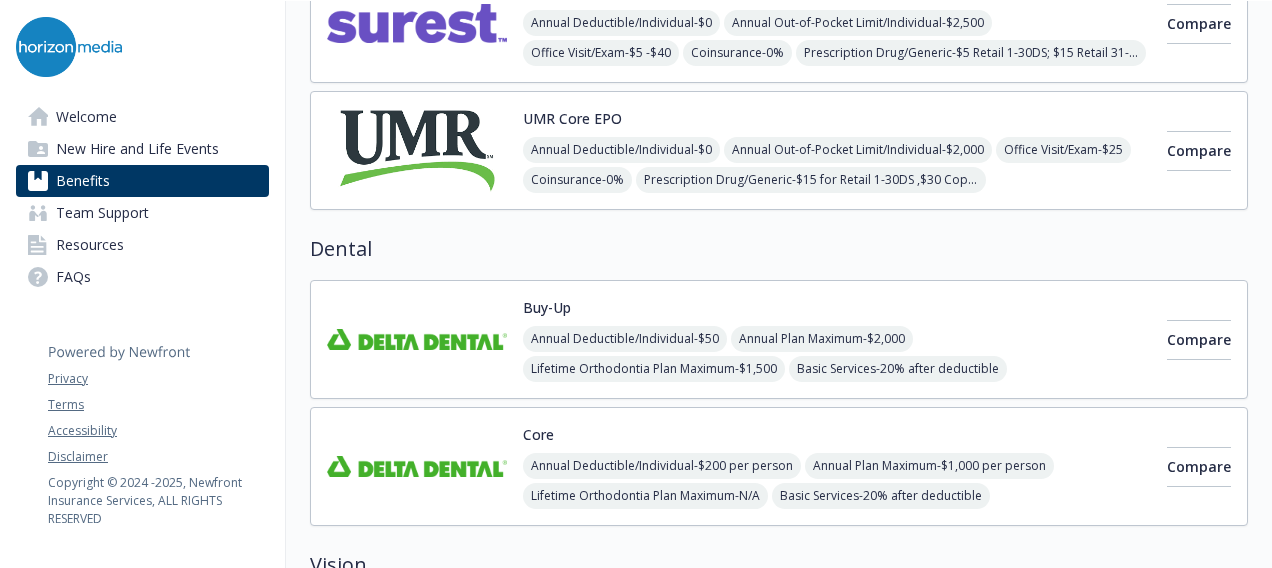 click on "Buy-Up Annual Deductible/Individual  -  $50 Annual Plan Maximum  -  $2,000 Lifetime Orthodontia Plan Maximum  -  $1,500 Basic Services  -  20% after deductible Major Services  -  50% after deductible Orthodontia Services  -  50%" at bounding box center [837, 339] 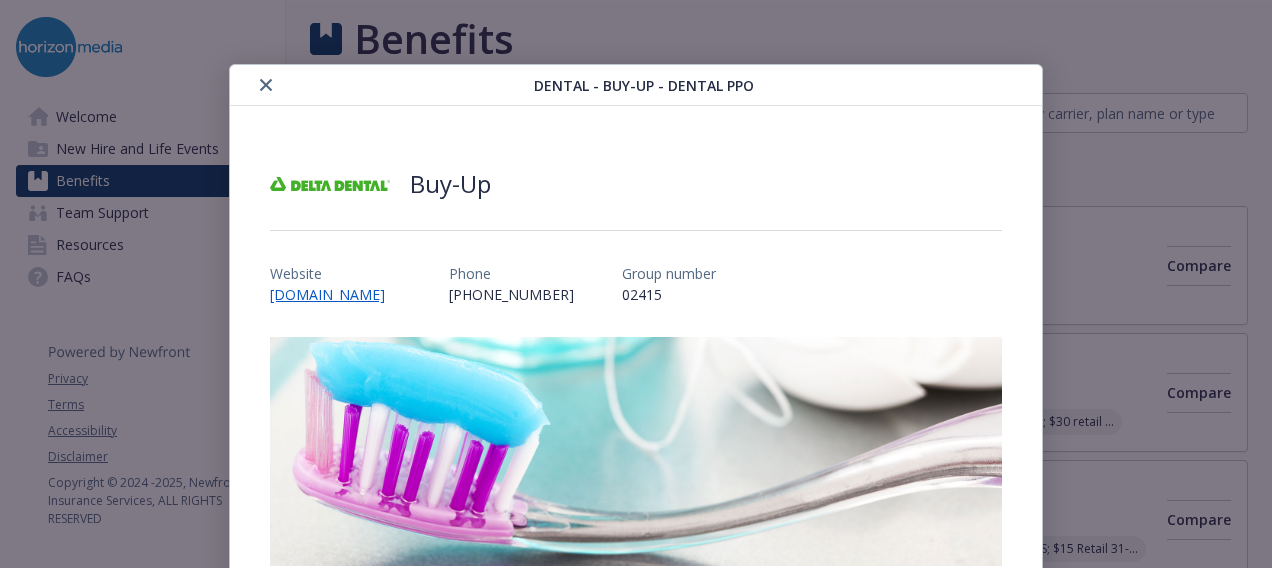 scroll, scrollTop: 512, scrollLeft: 0, axis: vertical 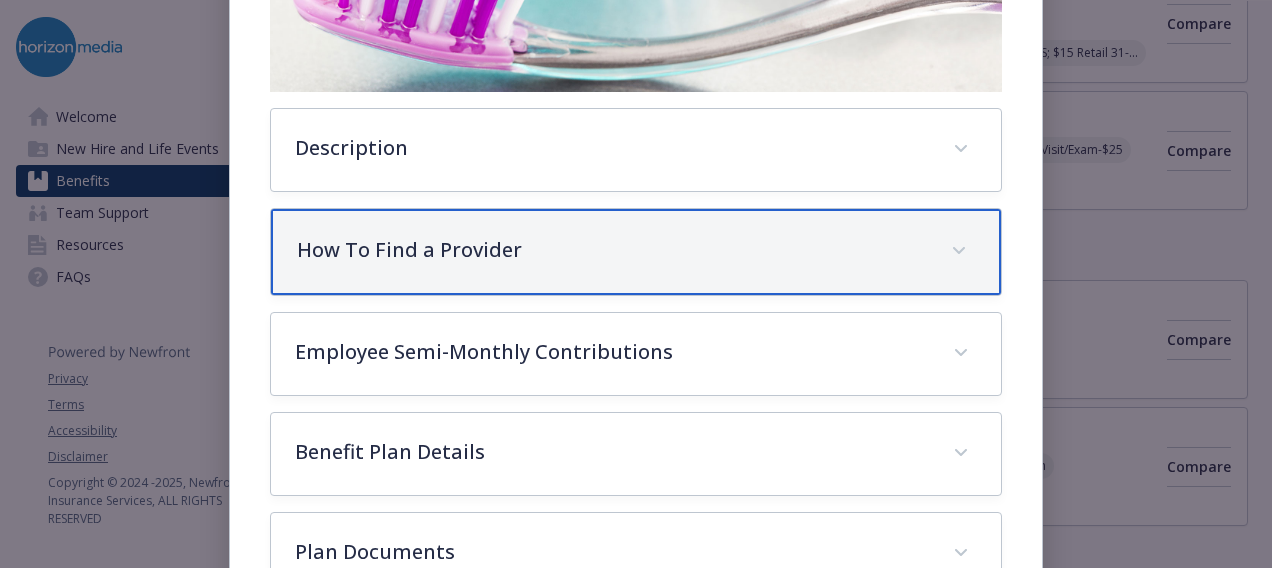 click on "How To Find a Provider" at bounding box center (636, 252) 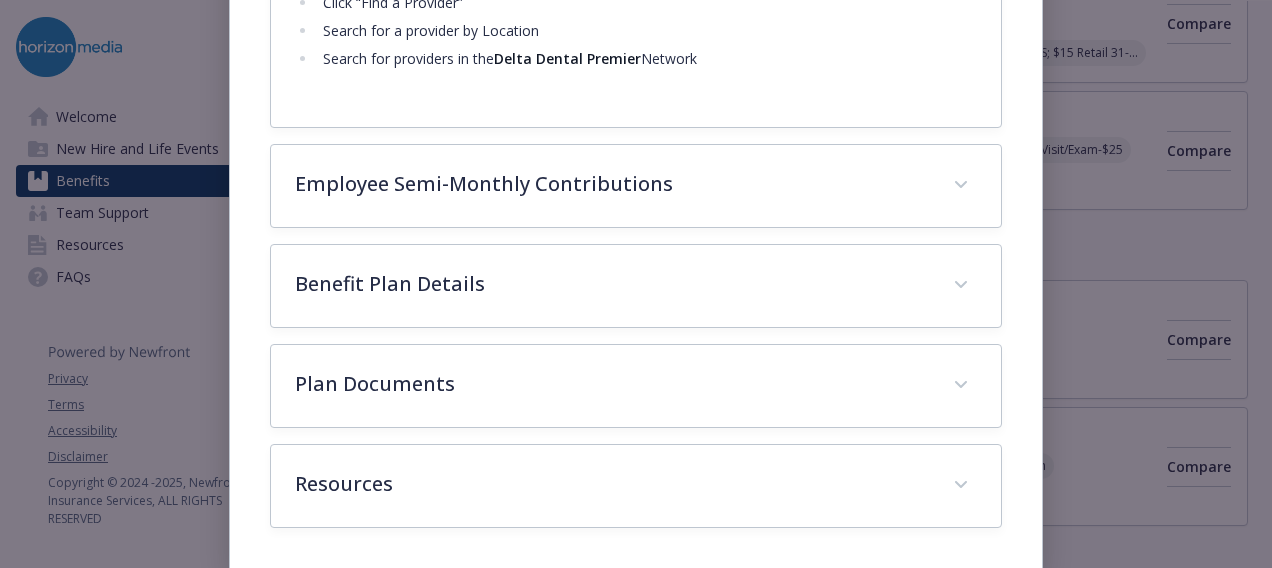 scroll, scrollTop: 0, scrollLeft: 0, axis: both 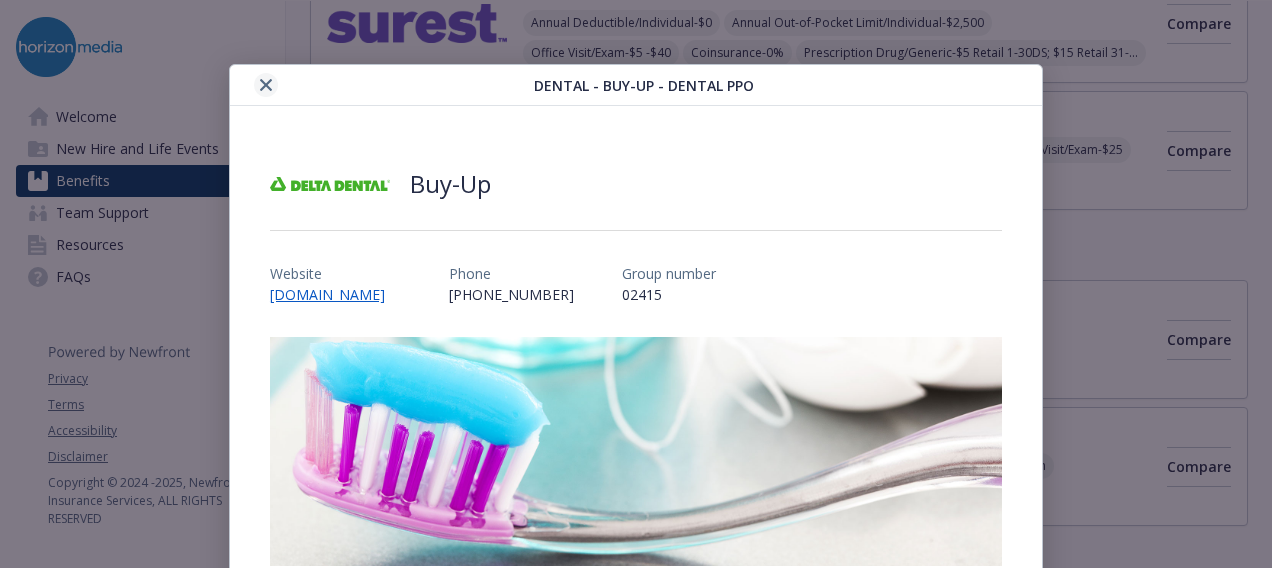 click 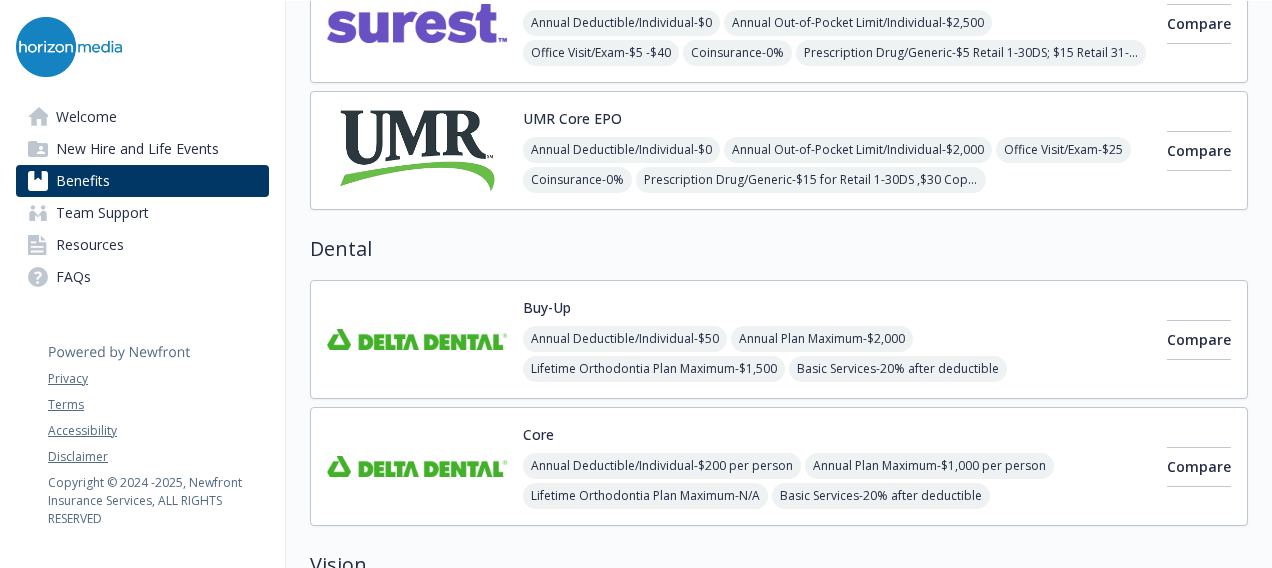 scroll, scrollTop: 0, scrollLeft: 0, axis: both 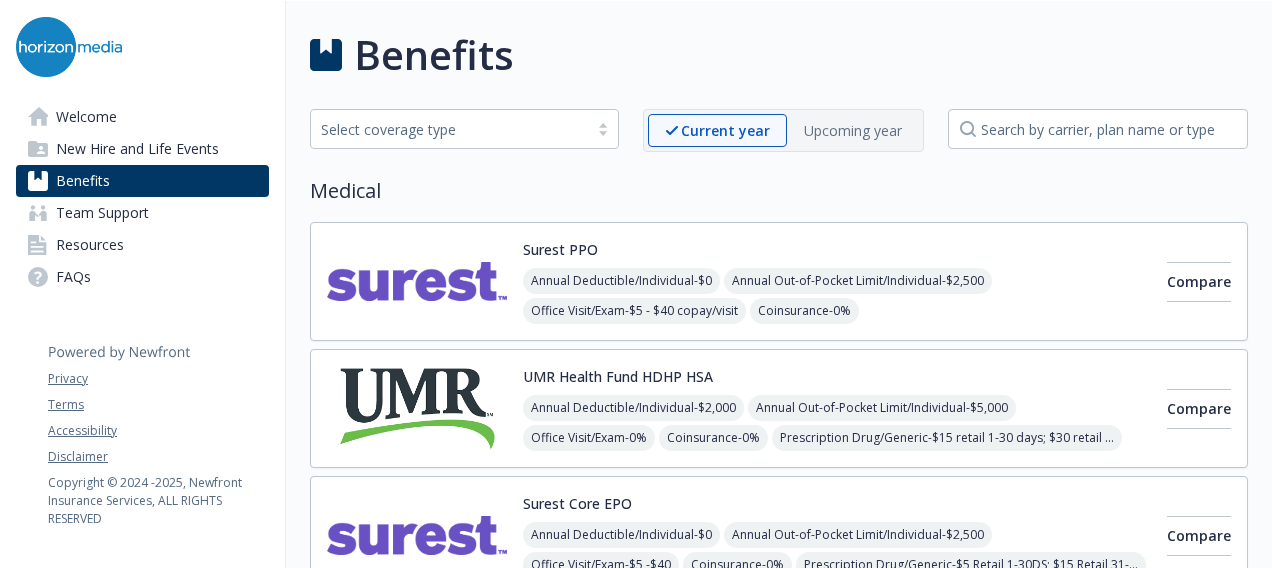 click at bounding box center (603, 129) 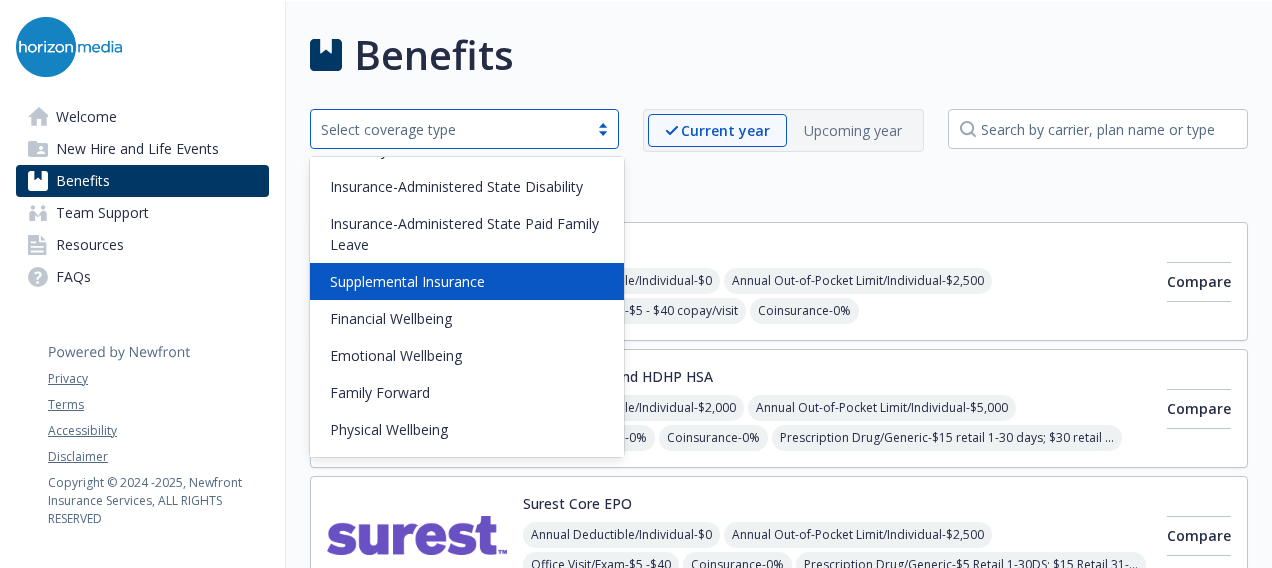 scroll, scrollTop: 0, scrollLeft: 0, axis: both 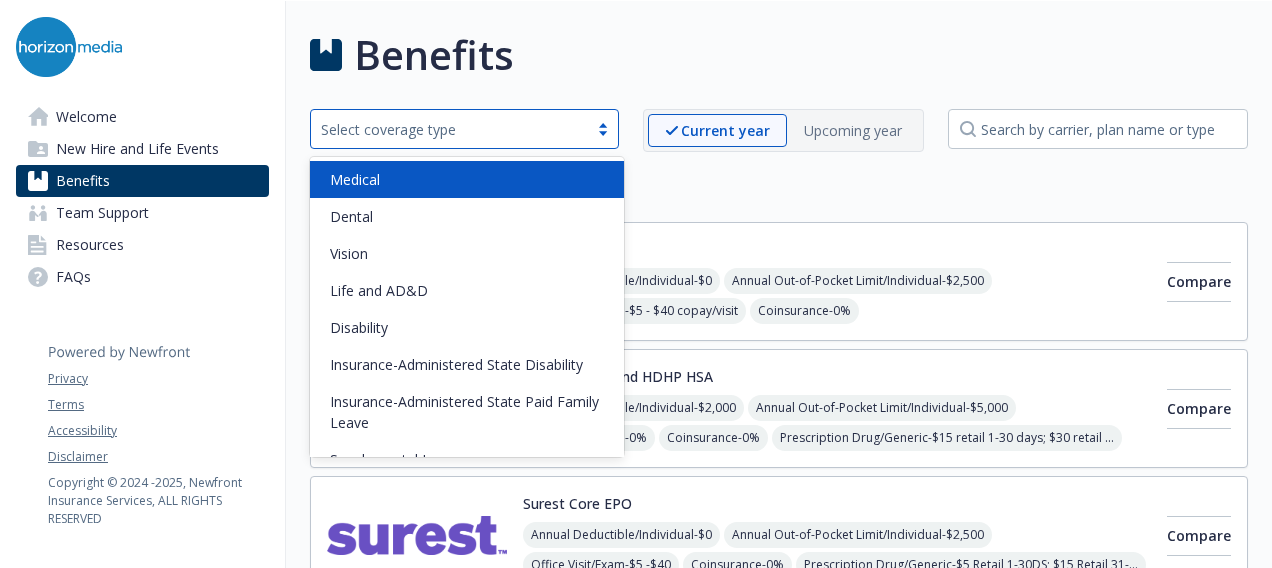click on "Medical" at bounding box center (467, 179) 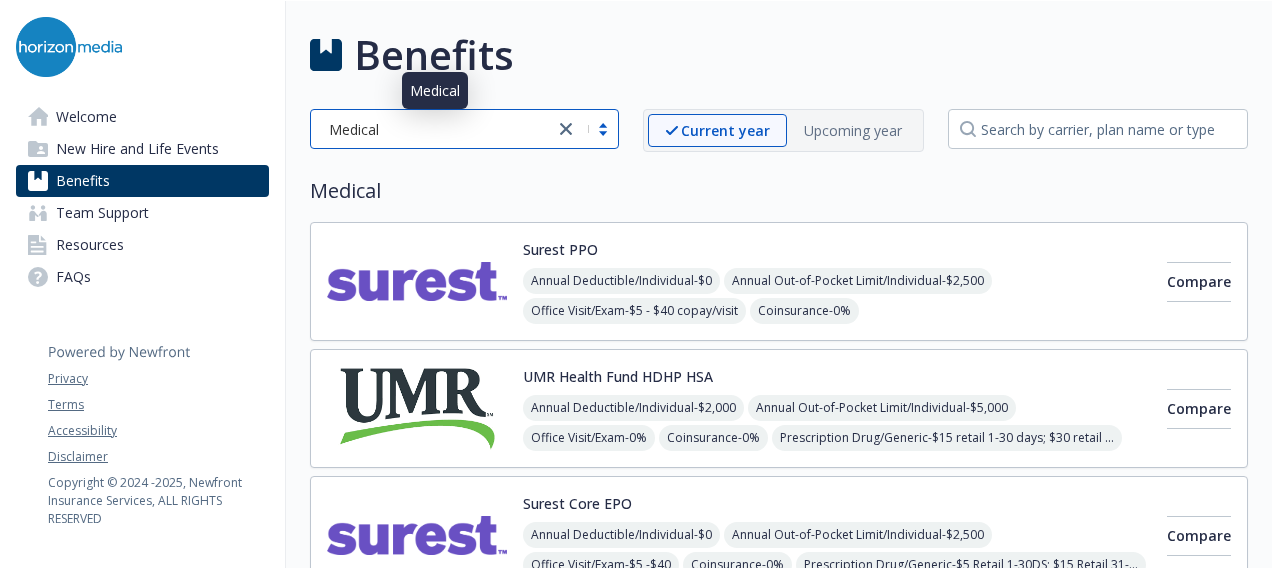 click on "Medical" at bounding box center [432, 129] 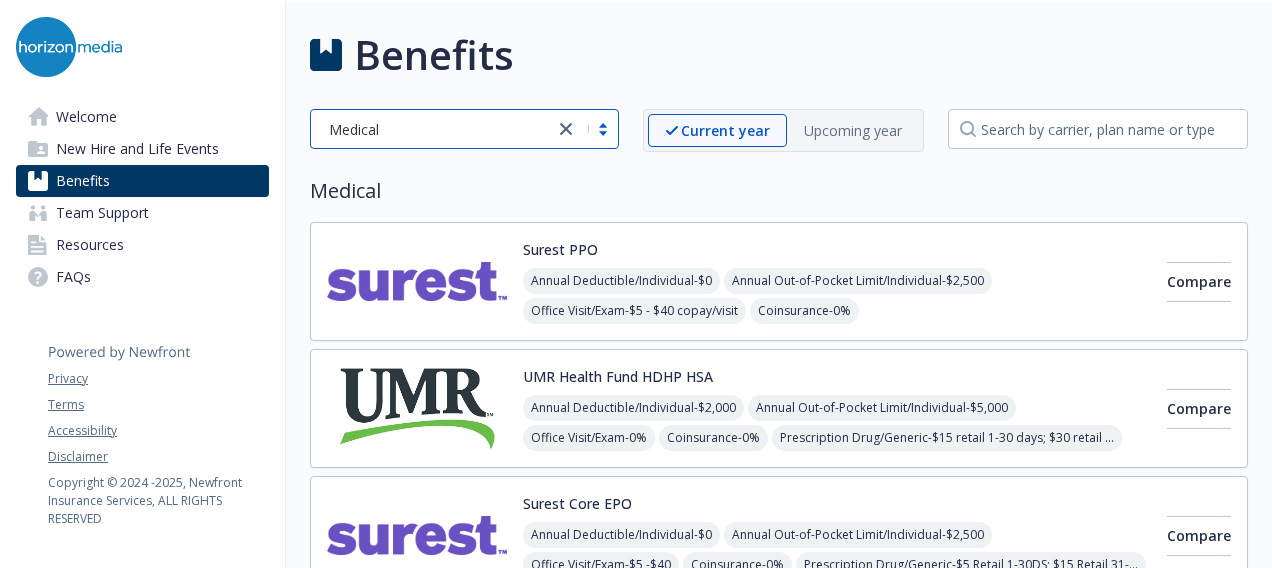 click on "Current year Upcoming year" at bounding box center (783, 130) 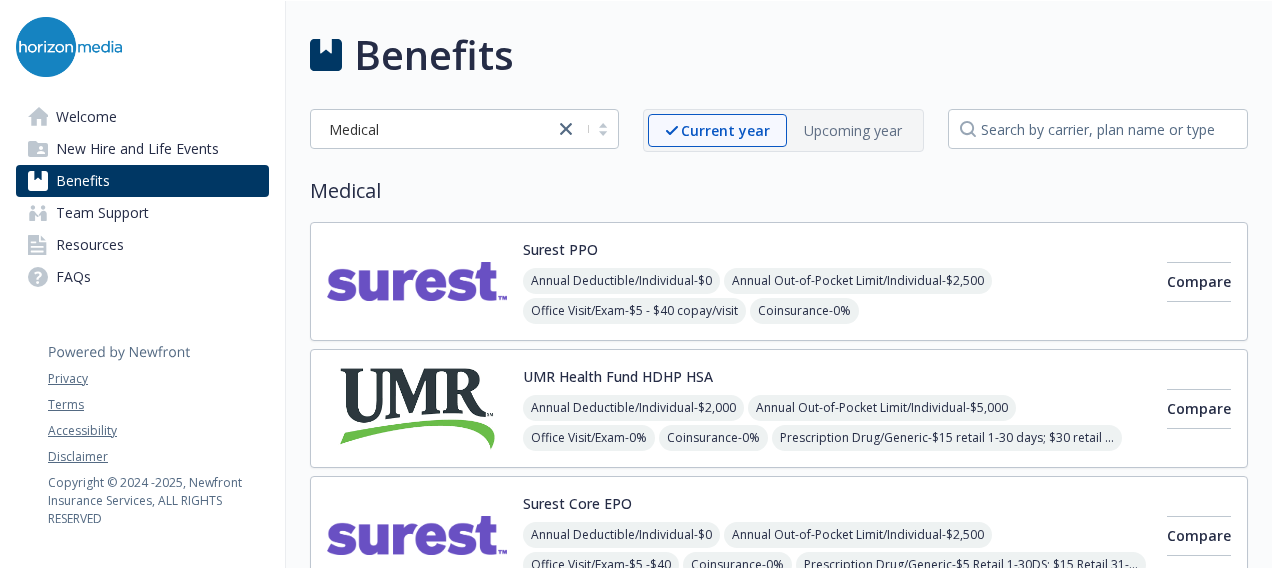 click on "Upcoming year" at bounding box center [853, 130] 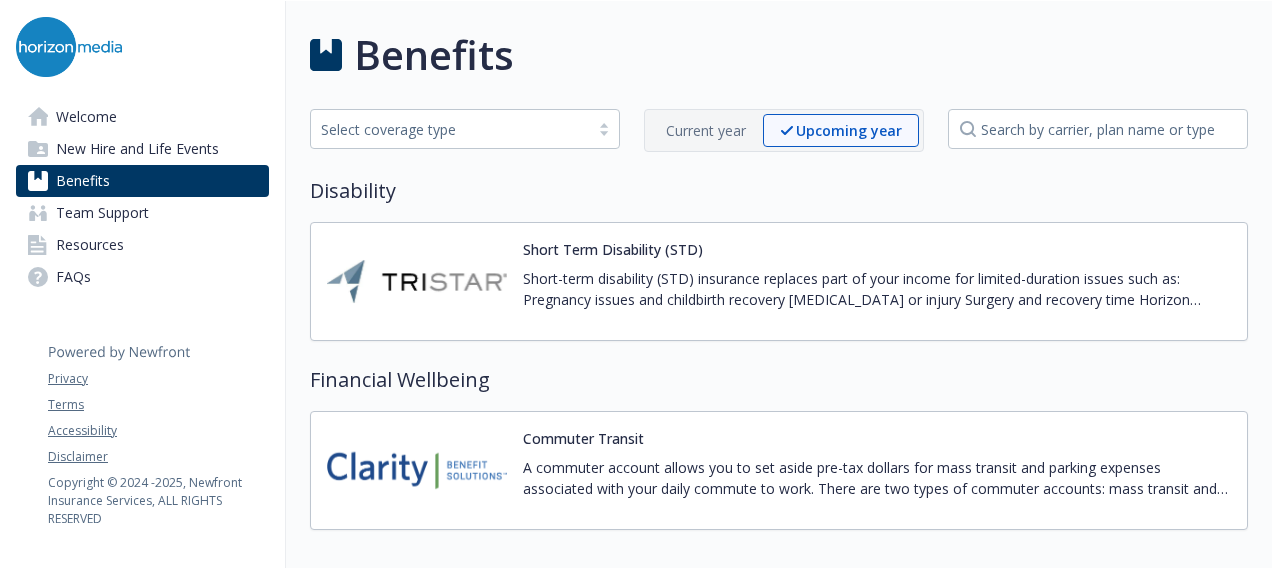 click on "Current year" at bounding box center (706, 130) 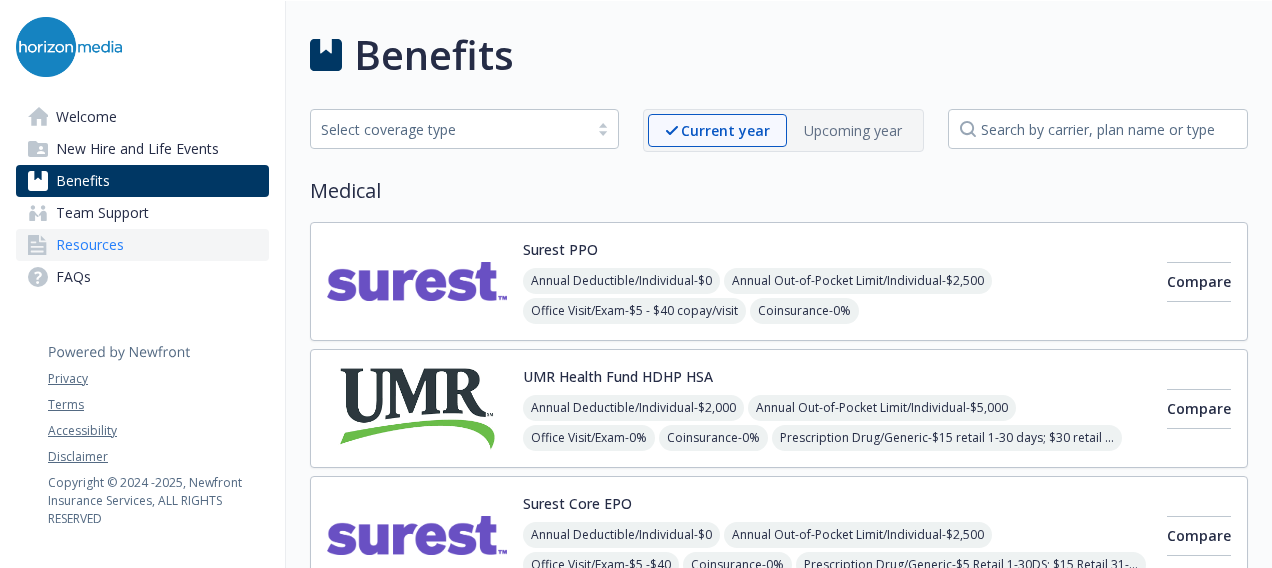 click on "Resources" at bounding box center (90, 245) 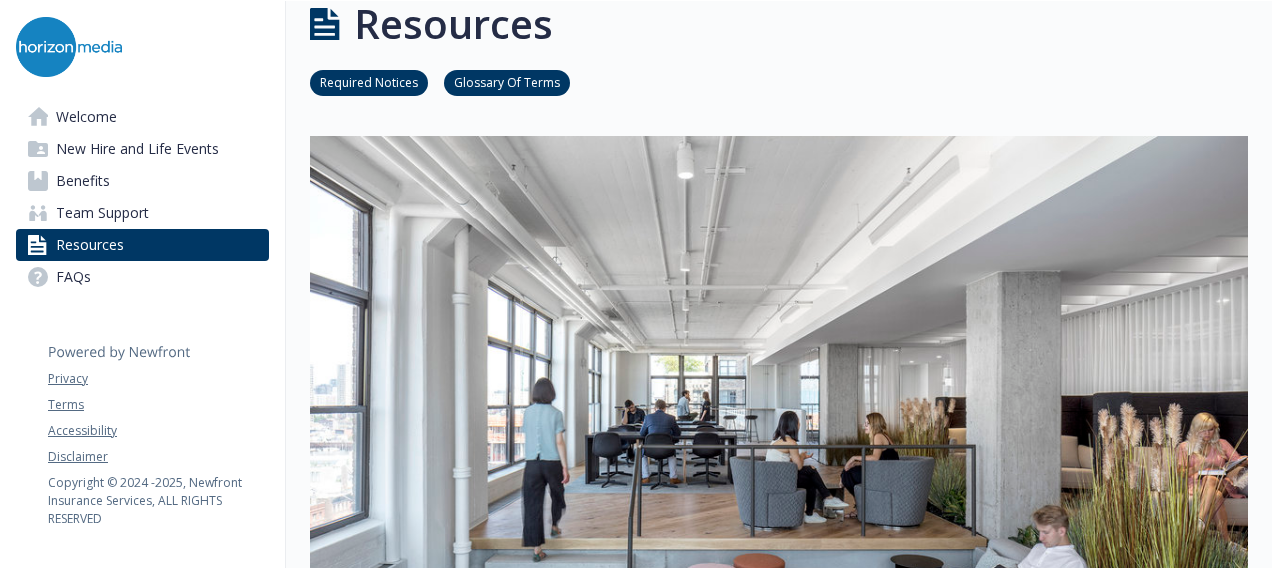 scroll, scrollTop: 0, scrollLeft: 0, axis: both 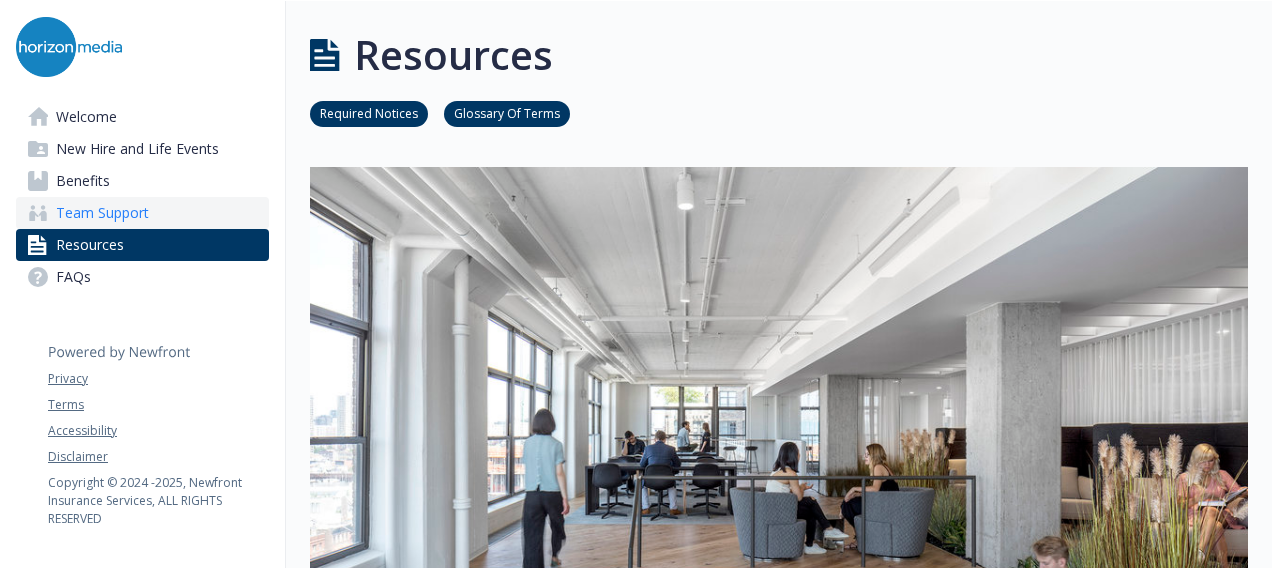 click on "Team Support" at bounding box center [142, 213] 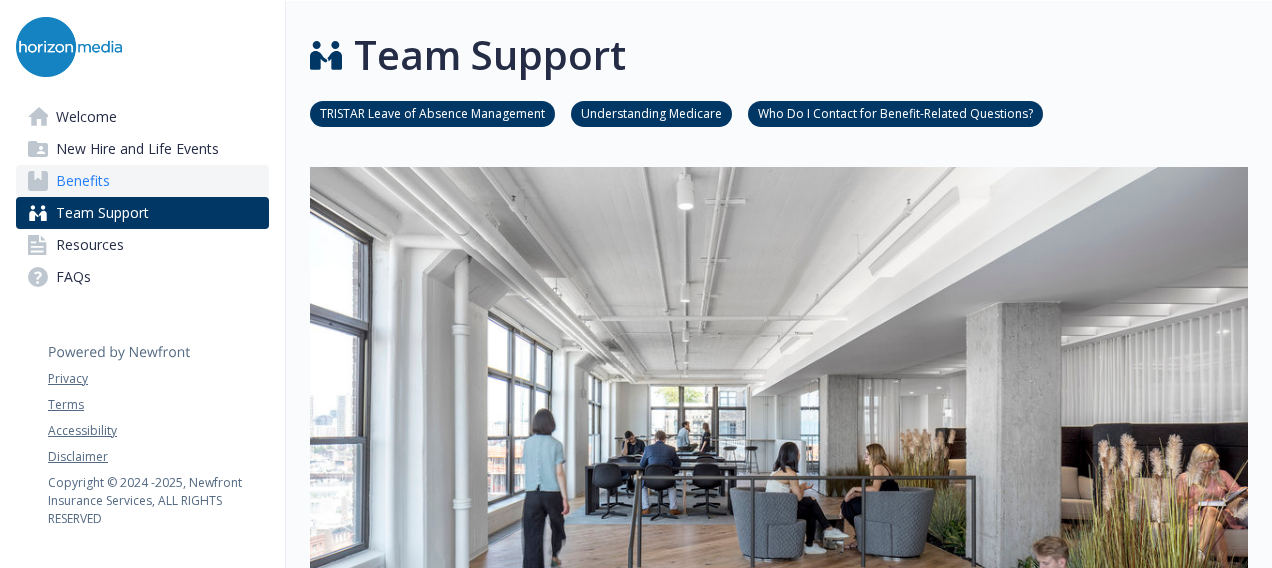 click on "Benefits" at bounding box center [142, 181] 